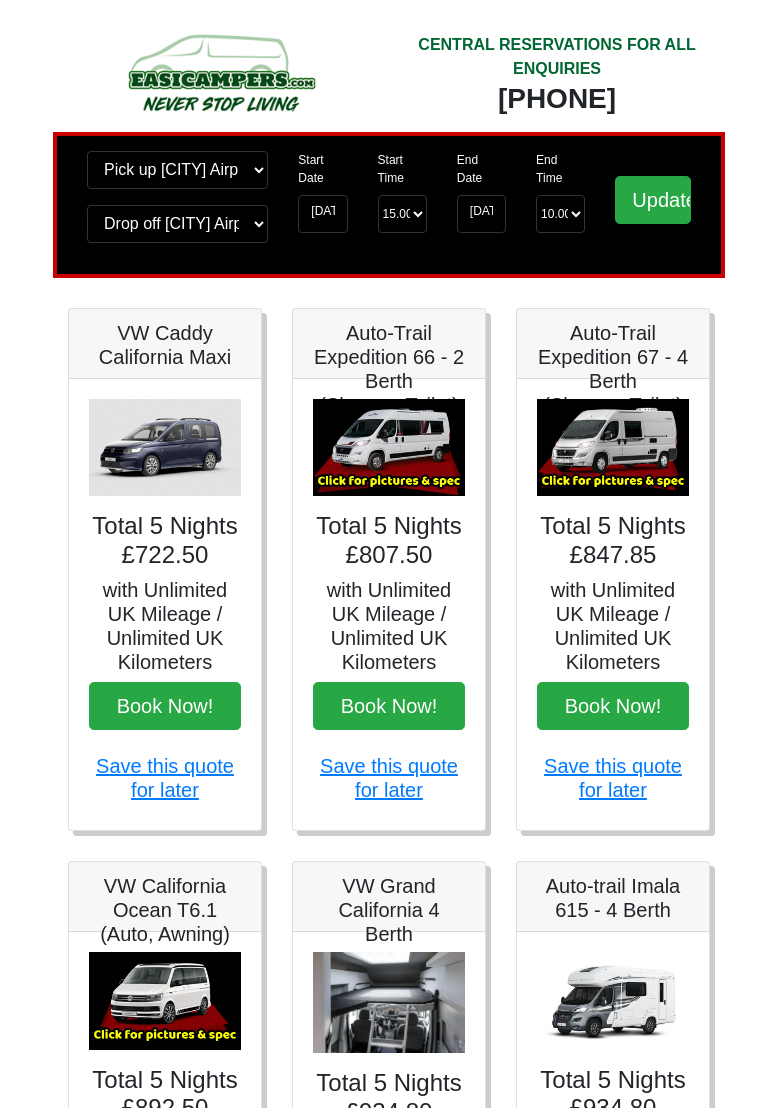 scroll, scrollTop: 0, scrollLeft: 0, axis: both 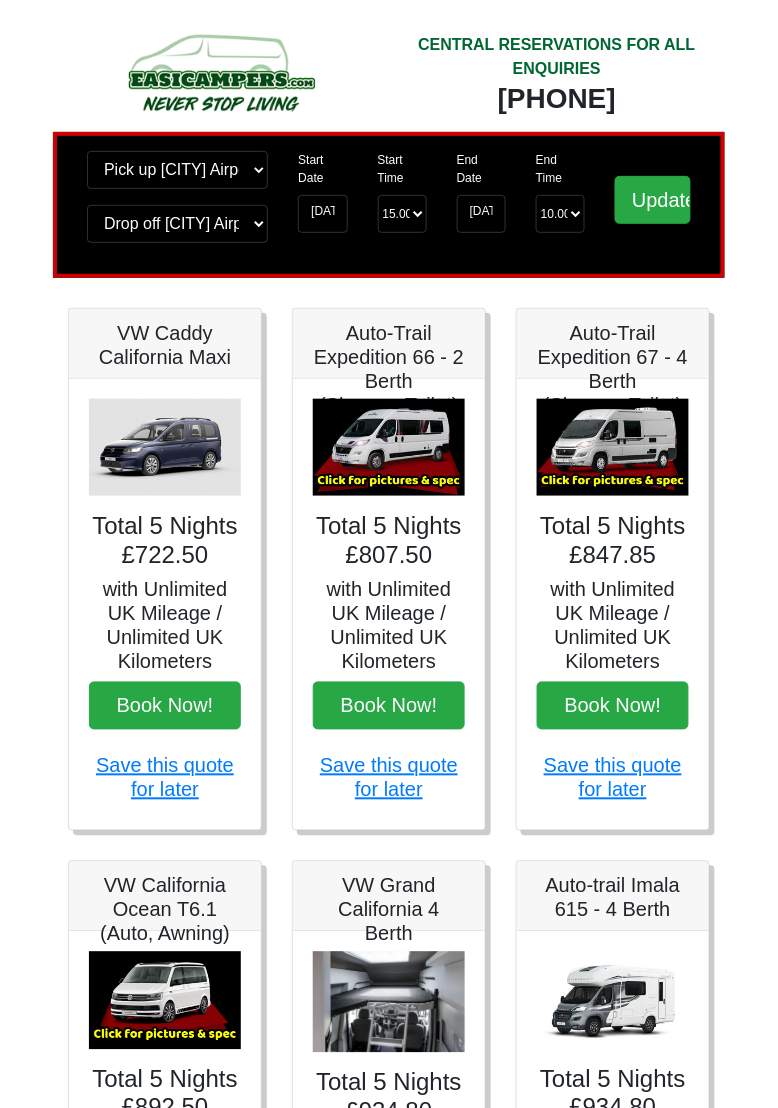 click at bounding box center [389, 448] 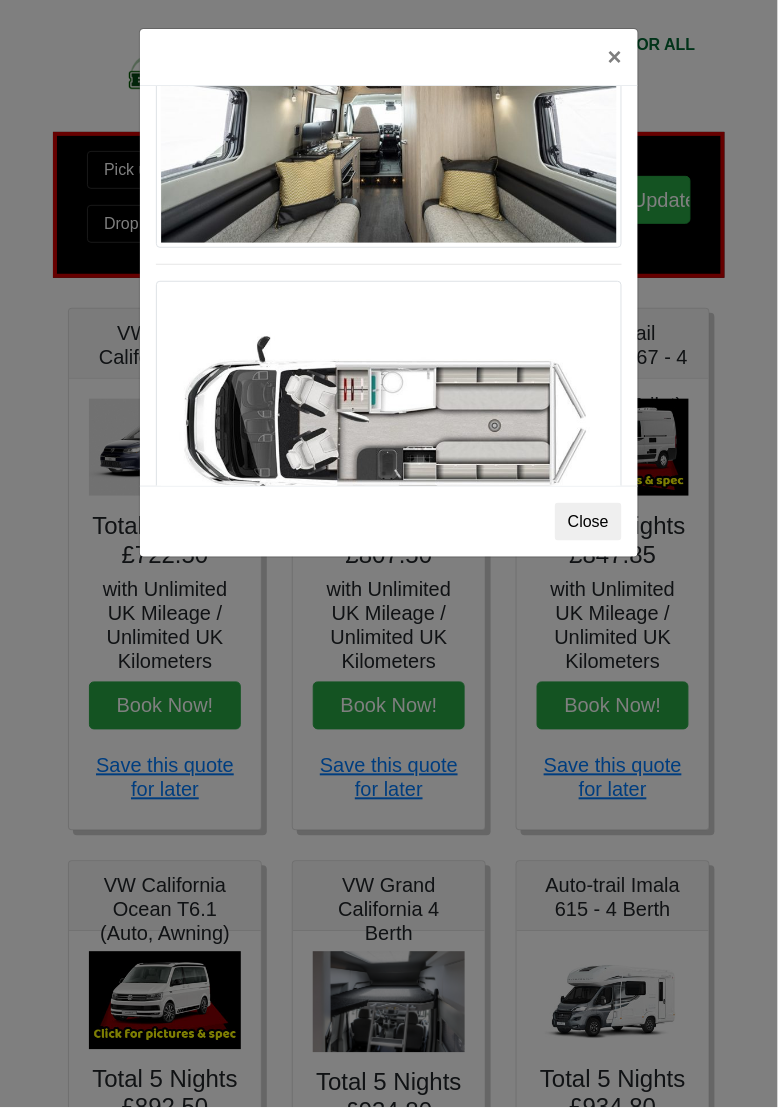 scroll, scrollTop: 1109, scrollLeft: 0, axis: vertical 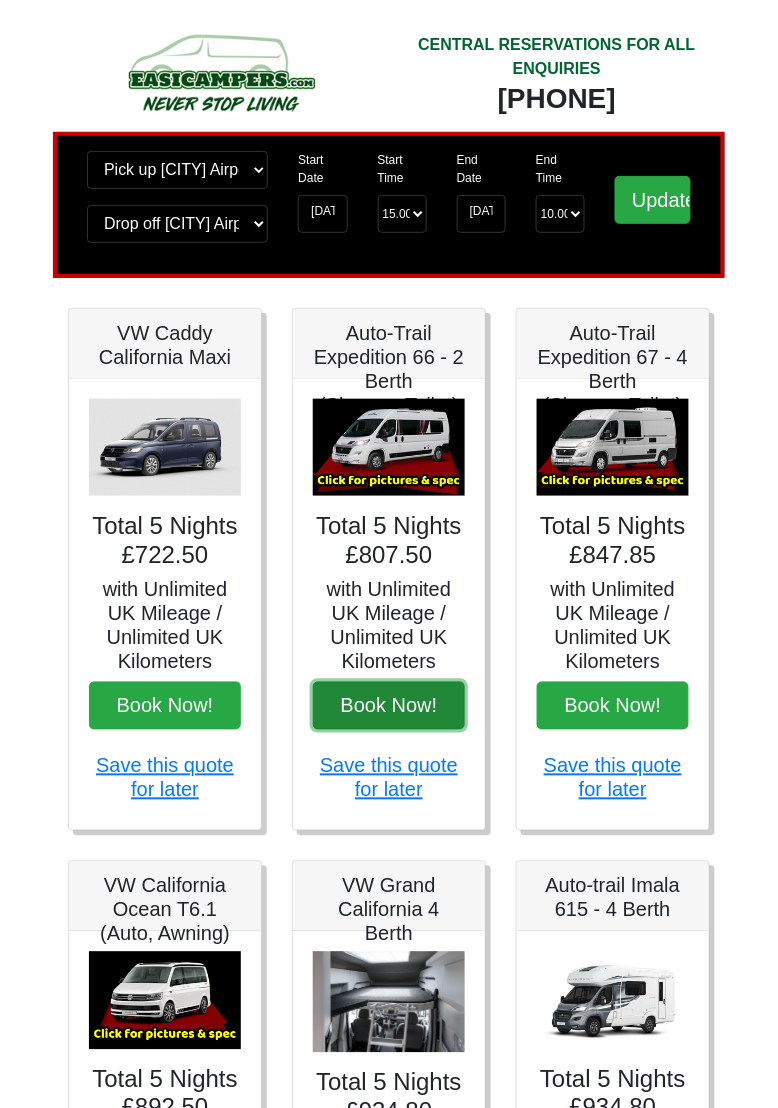click on "Book Now!" at bounding box center [389, 706] 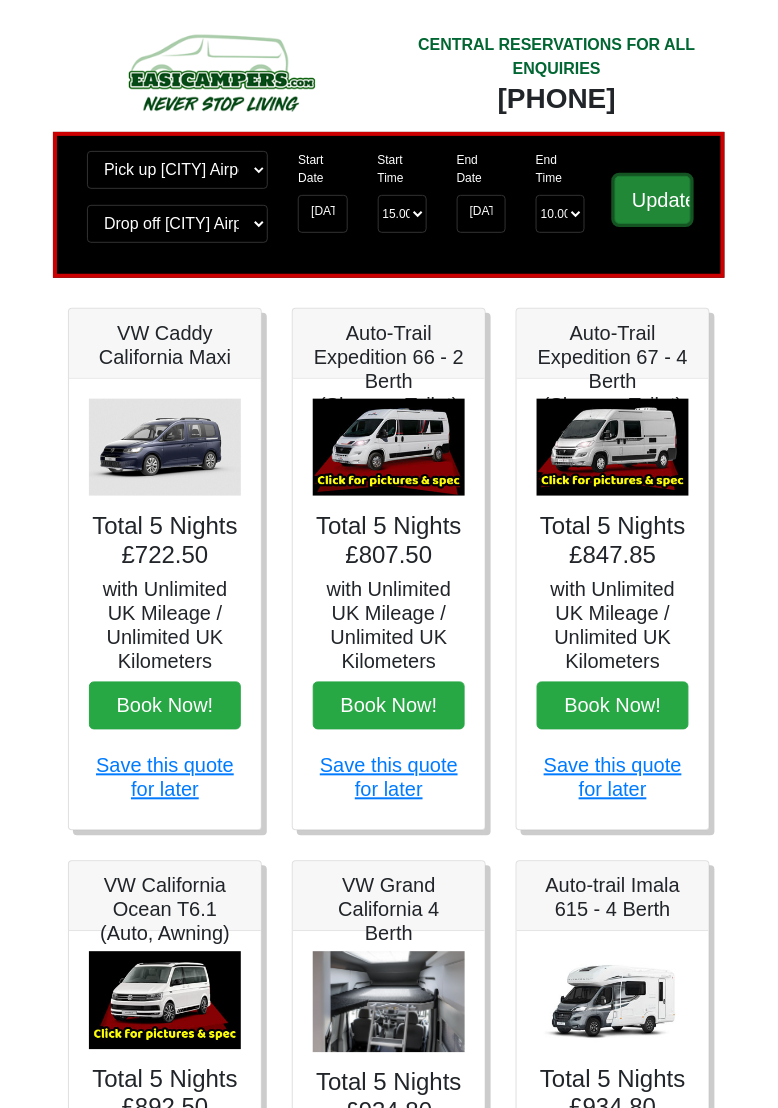 click on "Update" at bounding box center (653, 200) 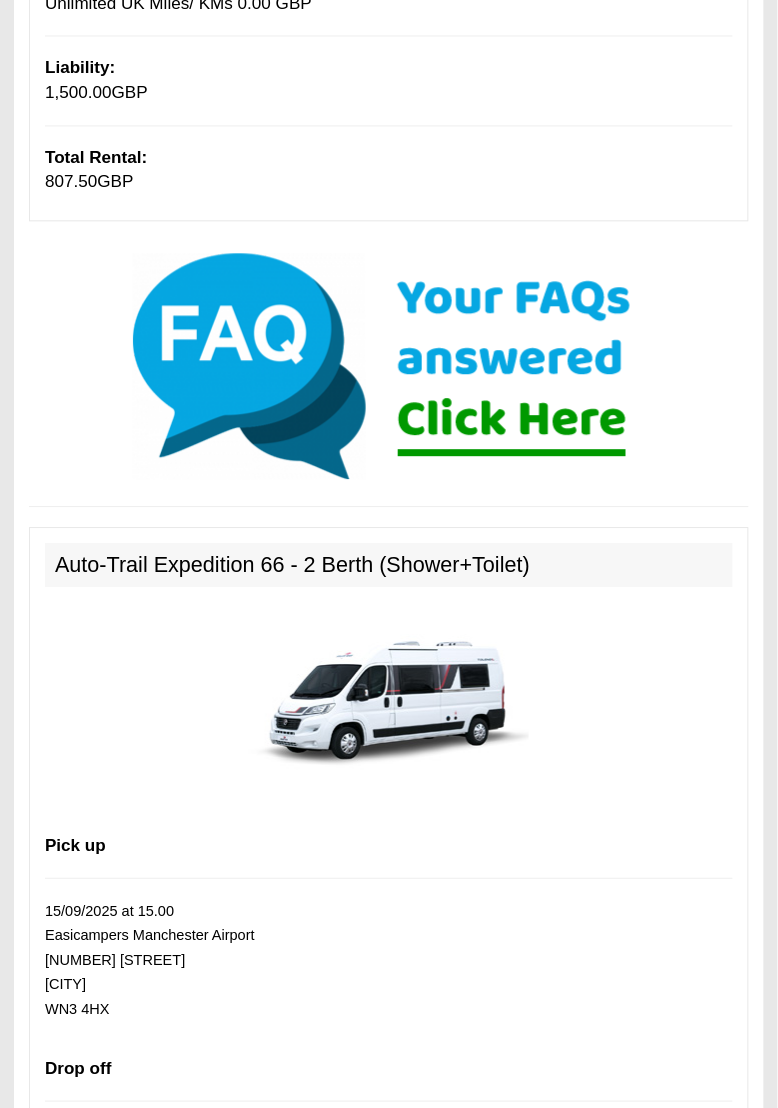scroll, scrollTop: 0, scrollLeft: 0, axis: both 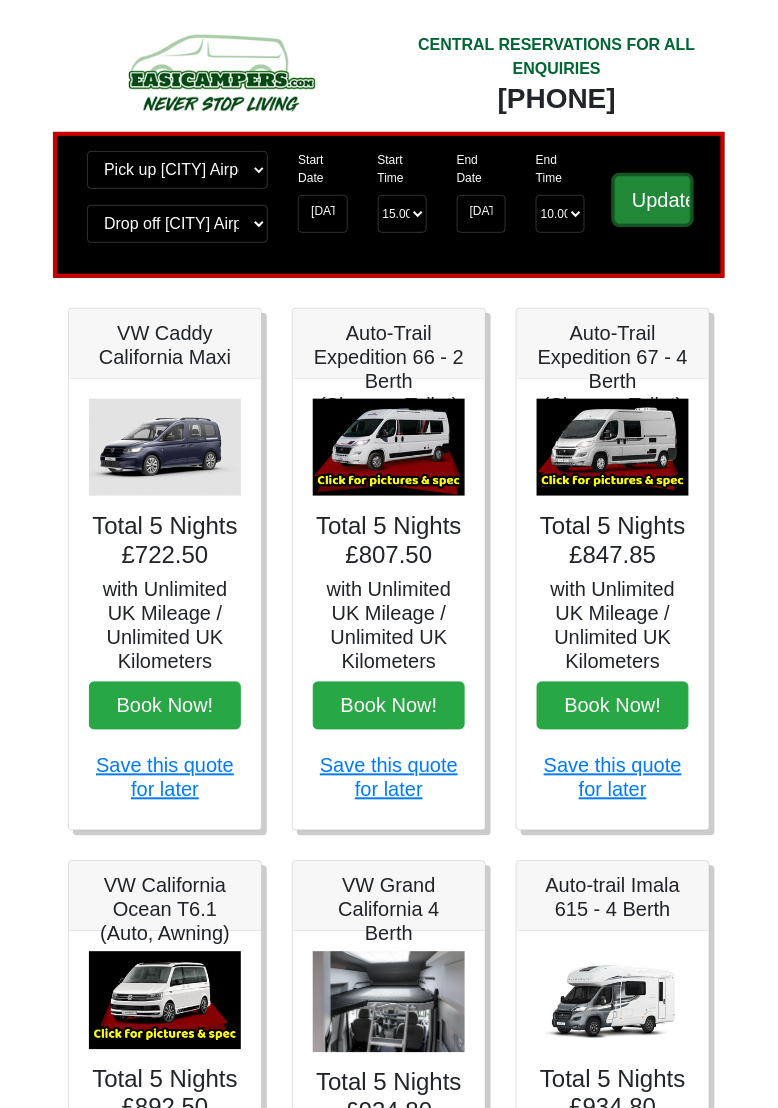 click on "Update" at bounding box center (653, 200) 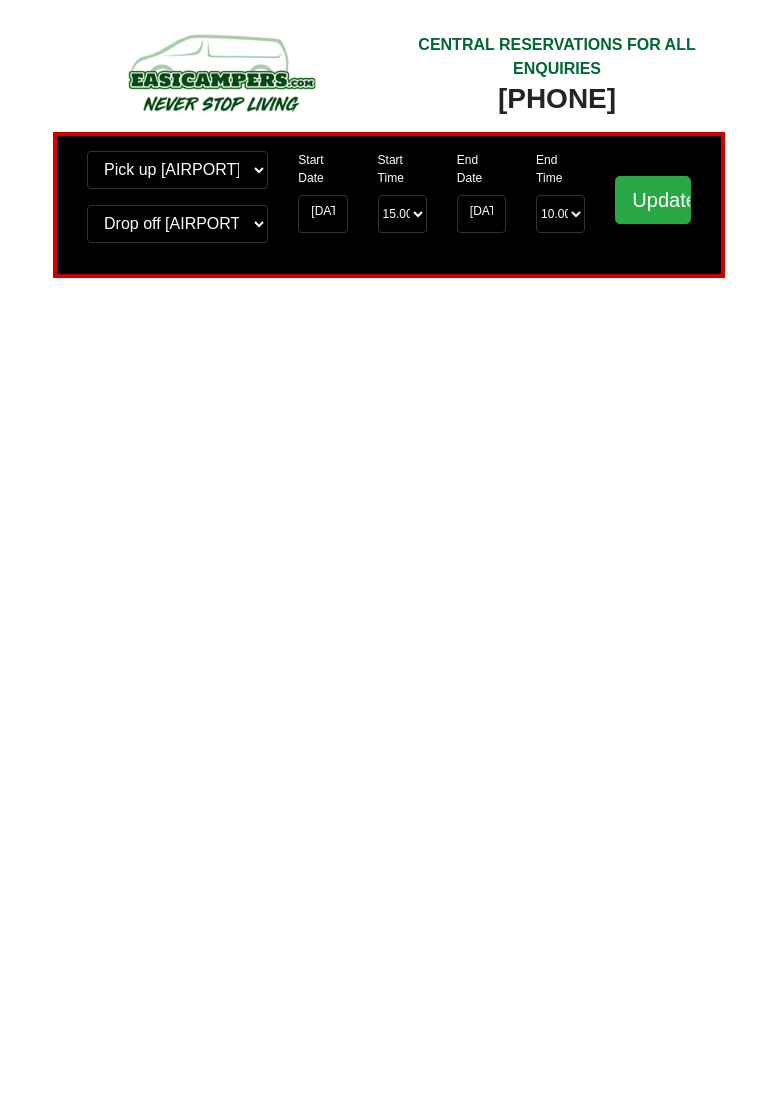scroll, scrollTop: 0, scrollLeft: 0, axis: both 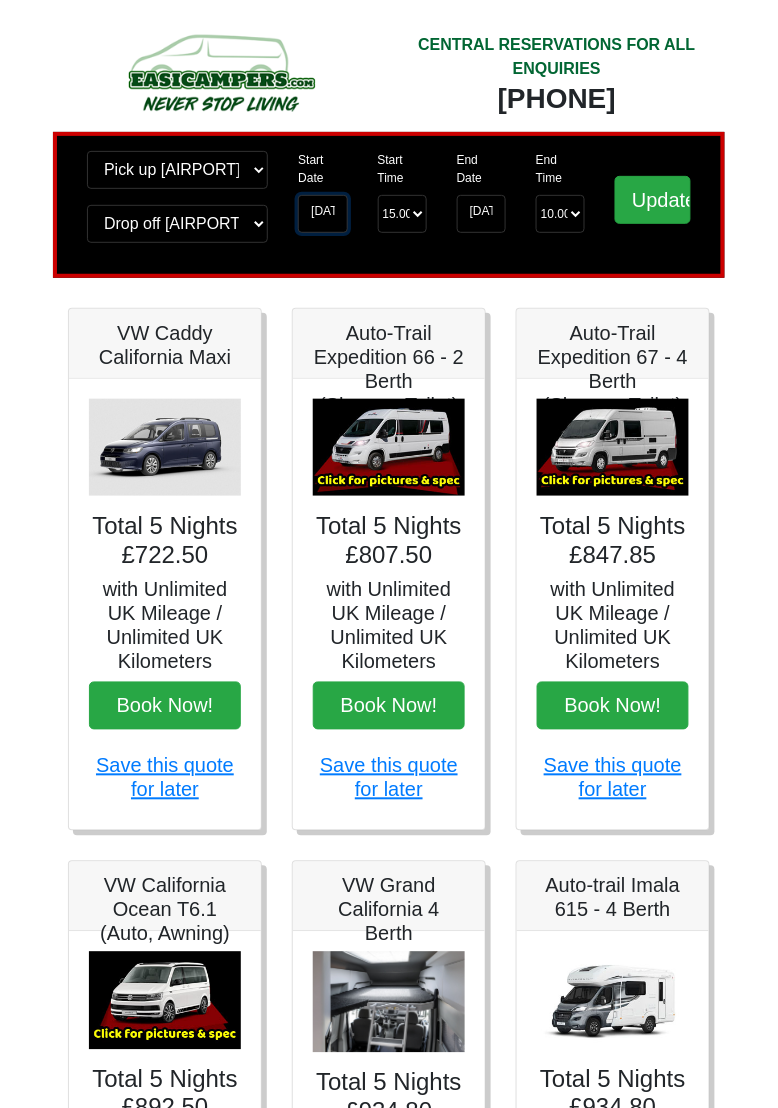 click on "[DATE]" at bounding box center [322, 214] 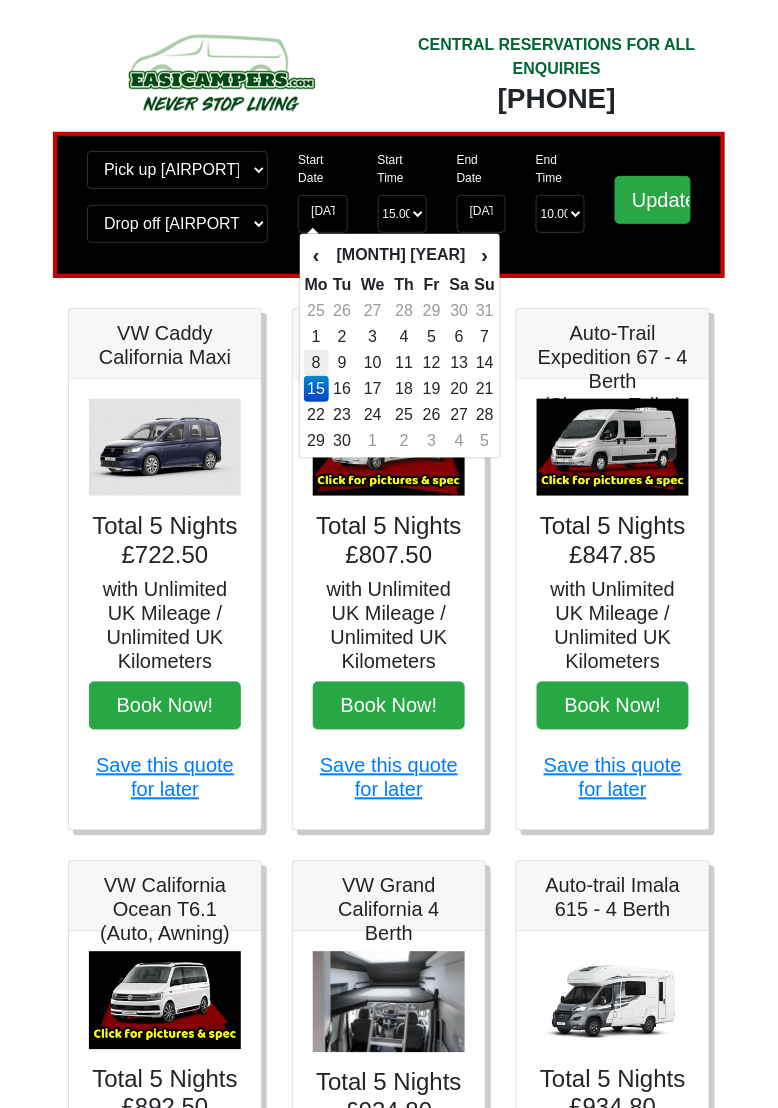 click on "8" at bounding box center [316, 363] 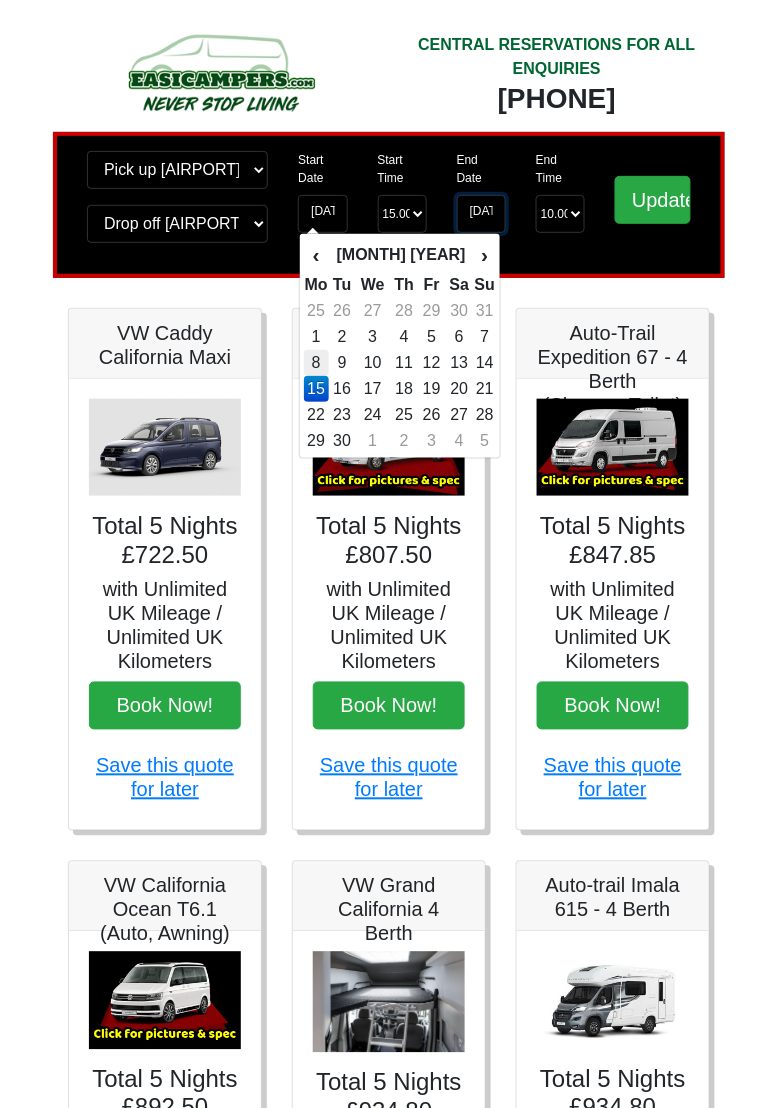type on "[DATE]" 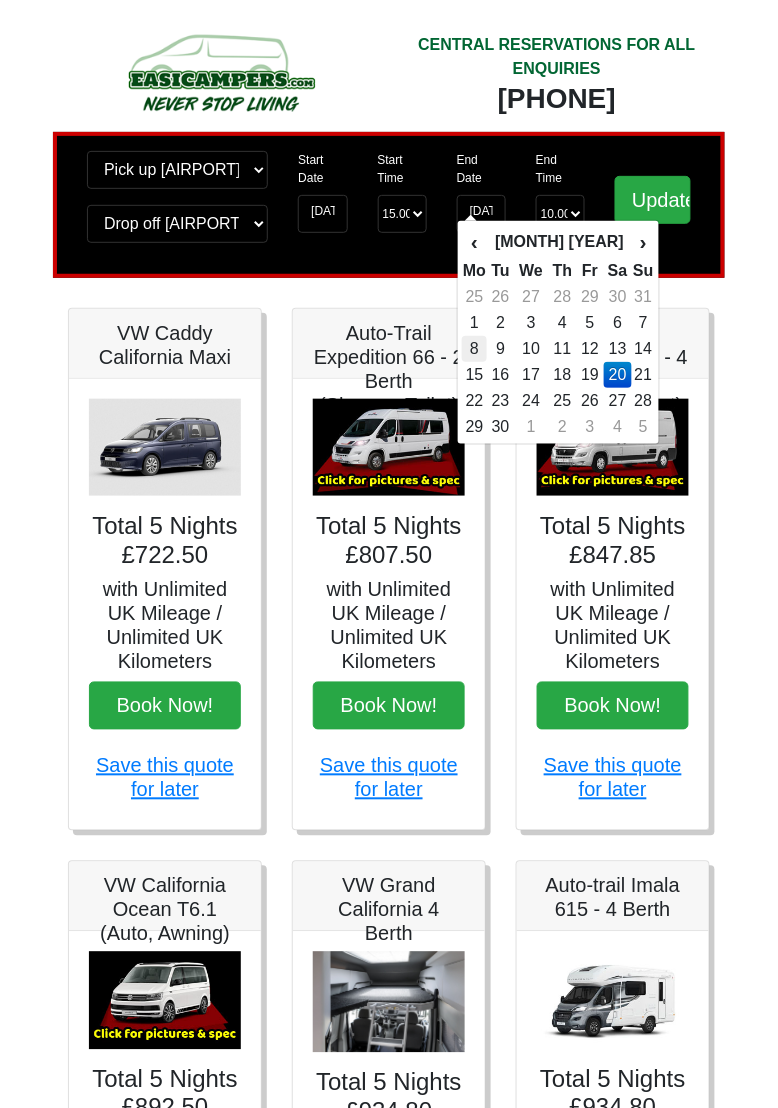 click on "8" at bounding box center (474, 349) 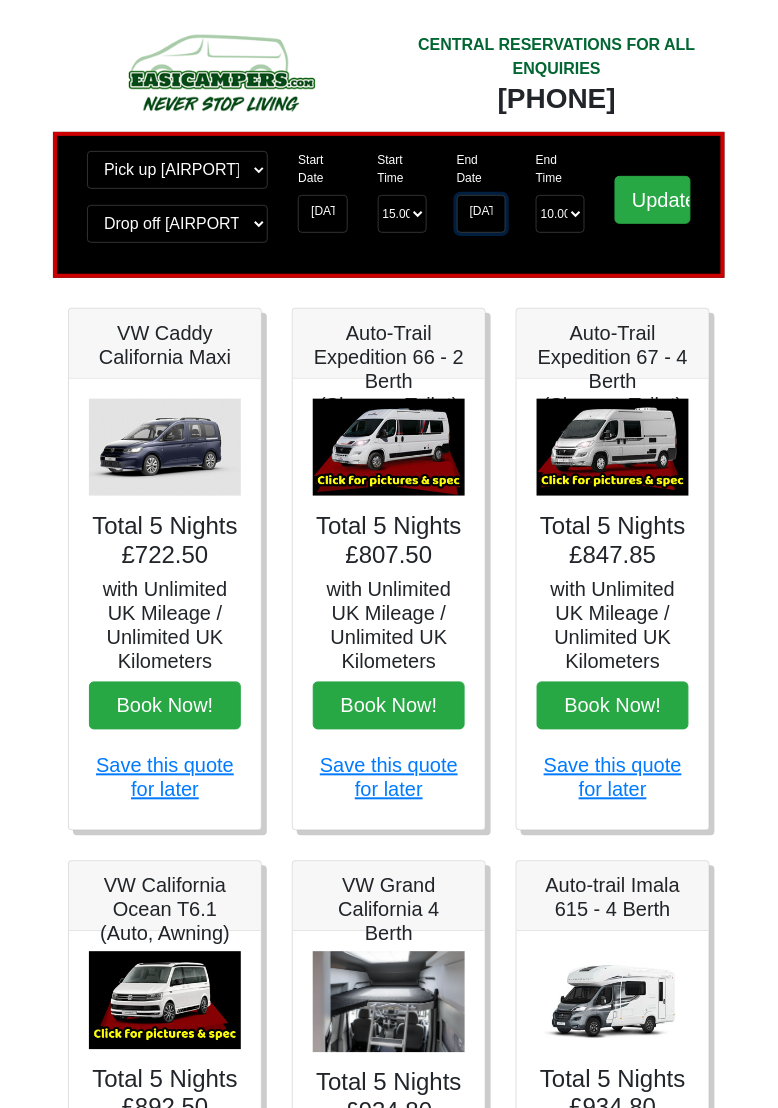 click on "[DATE]" at bounding box center (481, 214) 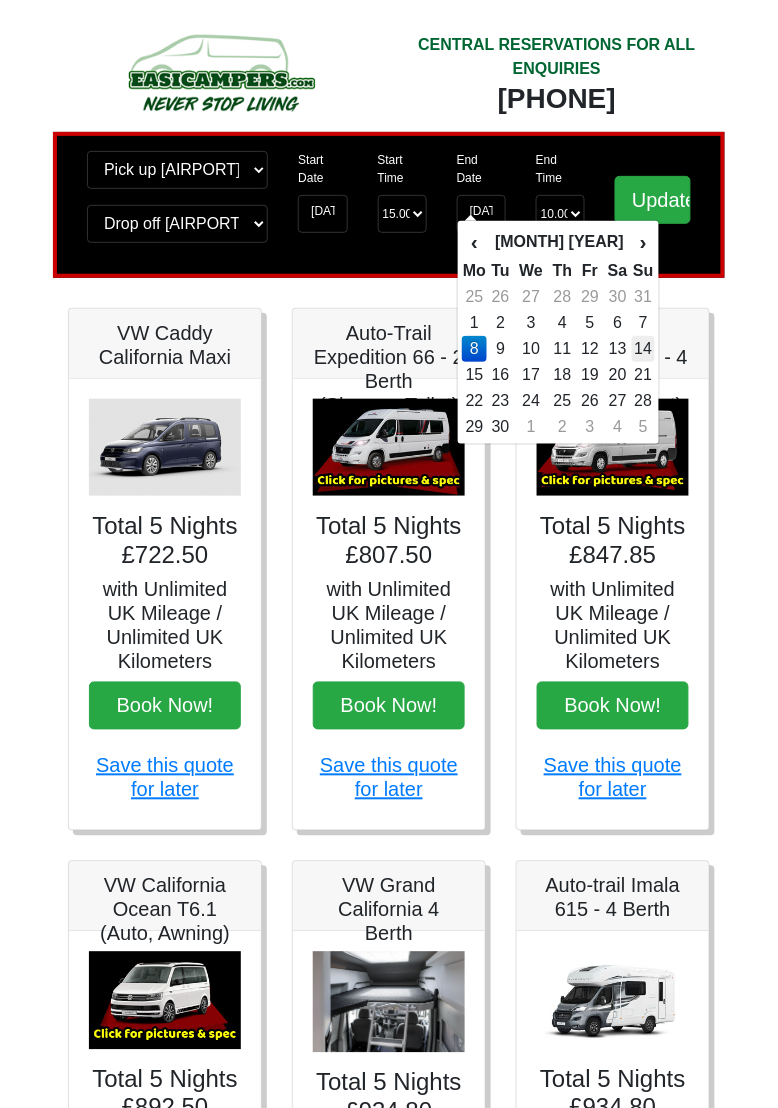 click on "14" at bounding box center (643, 349) 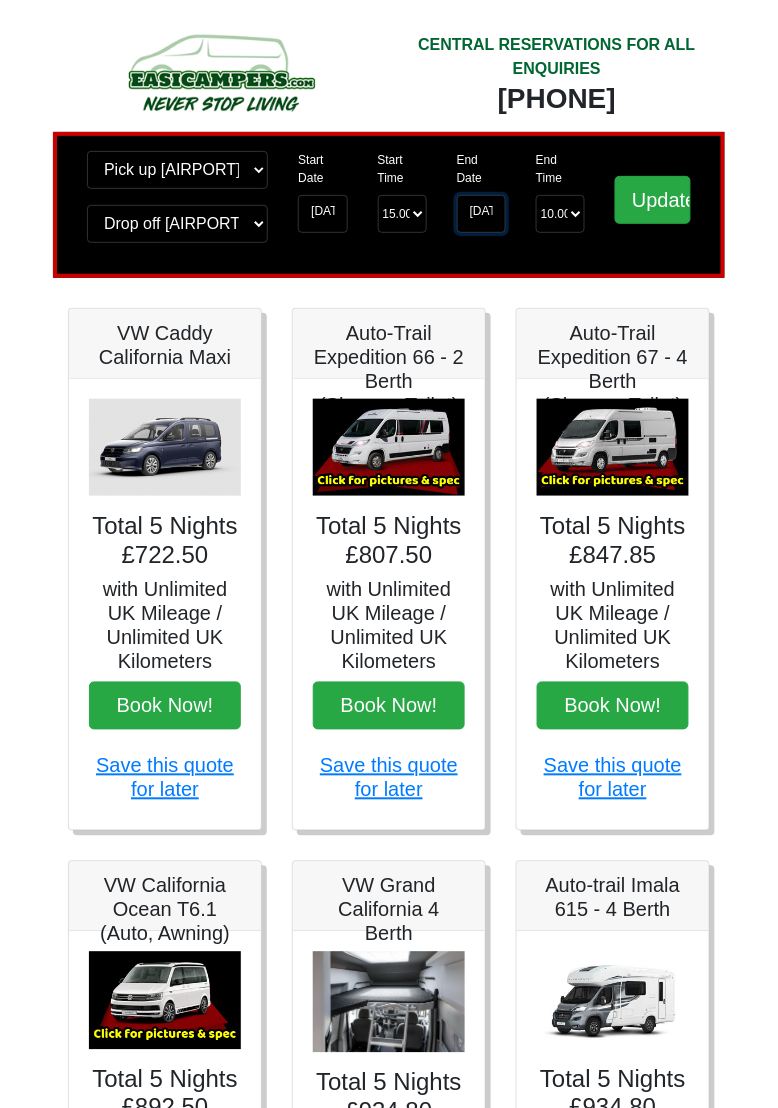 click on "[DATE]" at bounding box center [481, 214] 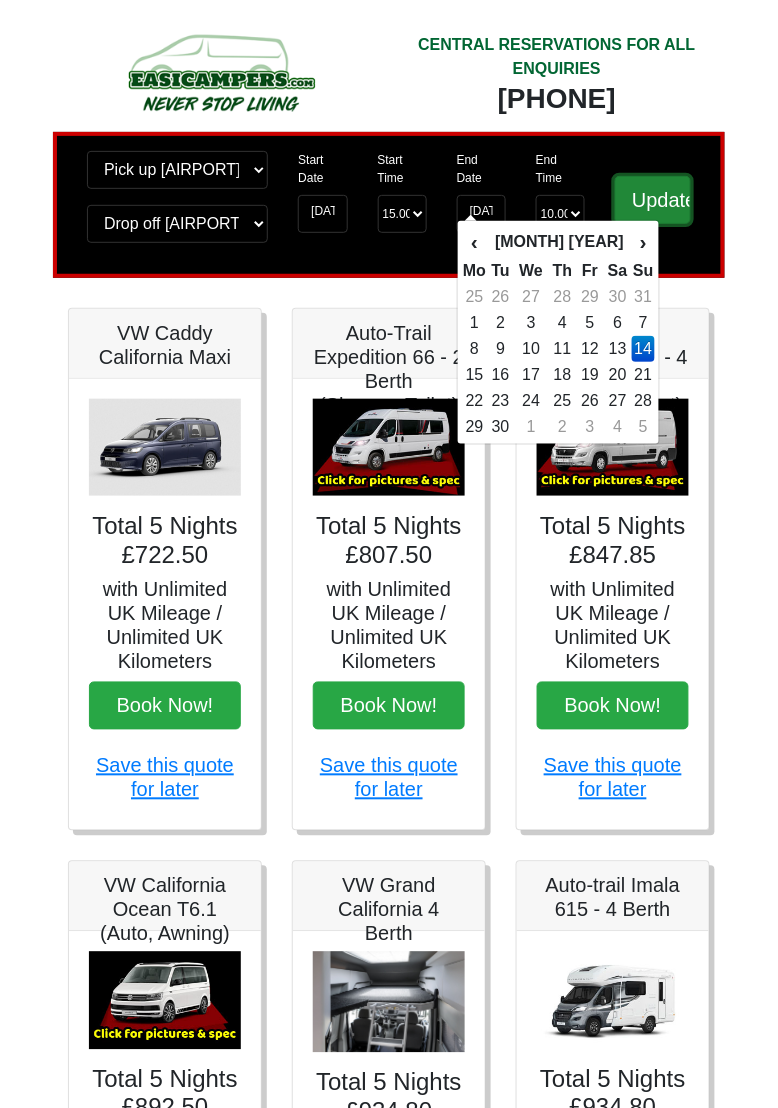click on "Update" at bounding box center (653, 200) 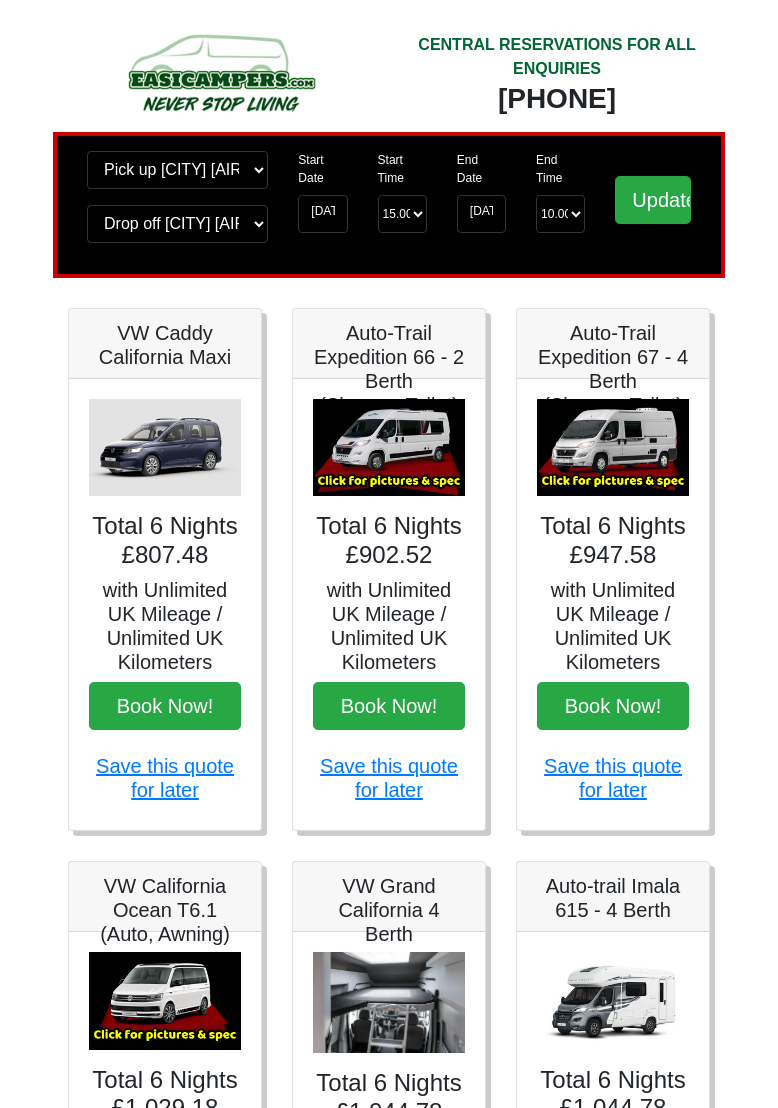 scroll, scrollTop: 0, scrollLeft: 0, axis: both 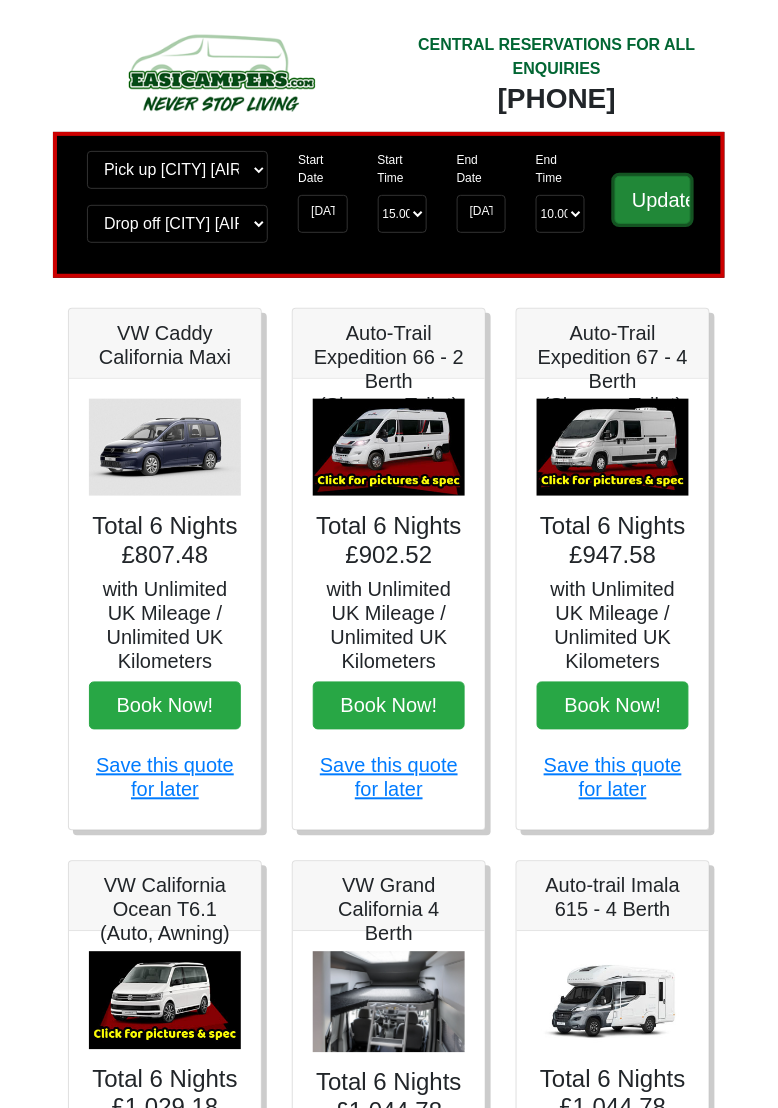 click on "Update" at bounding box center [653, 200] 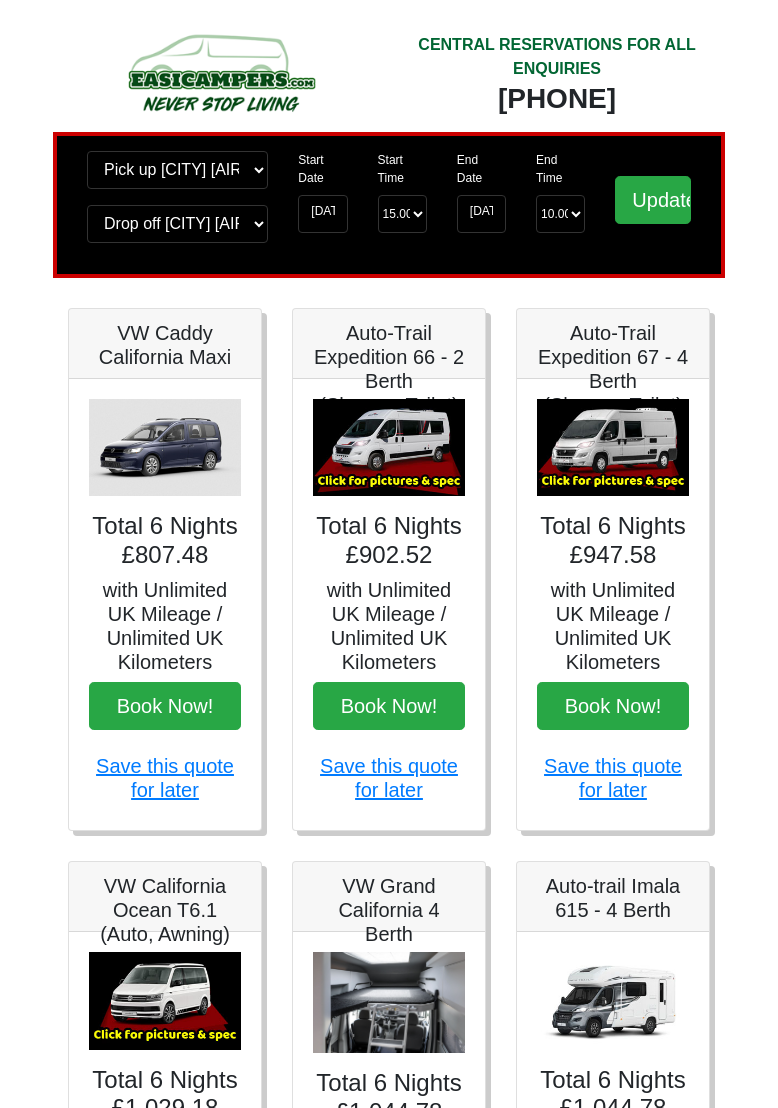 scroll, scrollTop: 0, scrollLeft: 0, axis: both 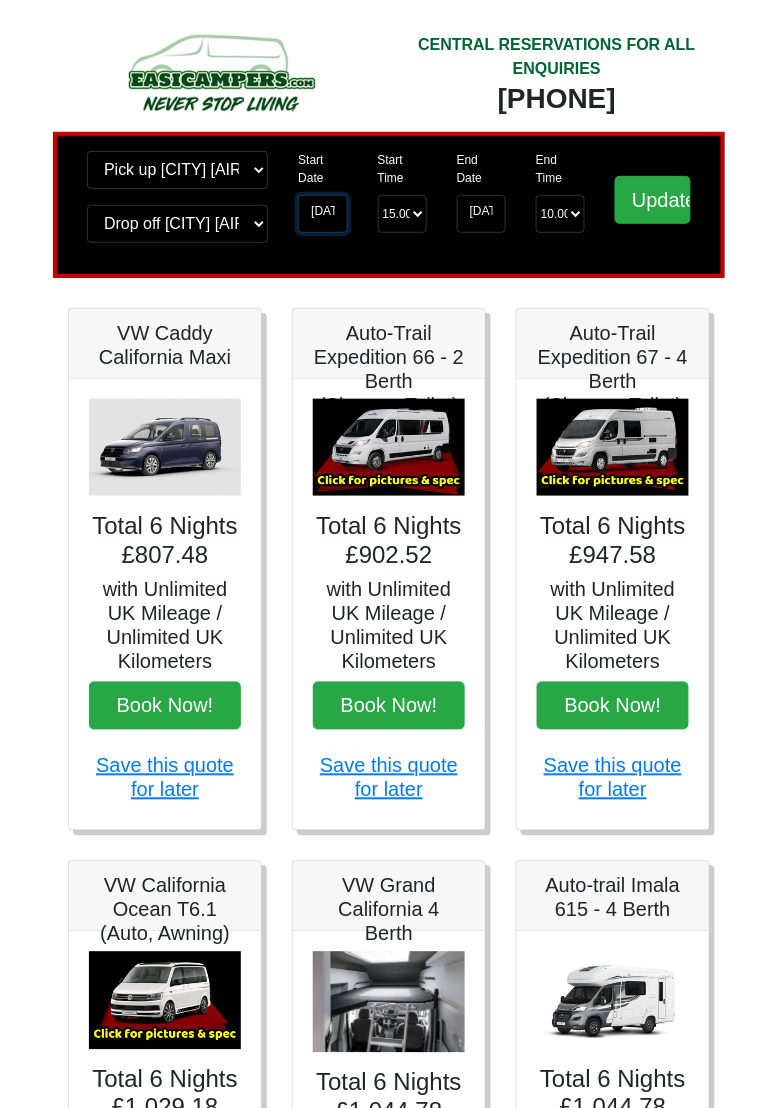 click on "[DATE]" at bounding box center [322, 214] 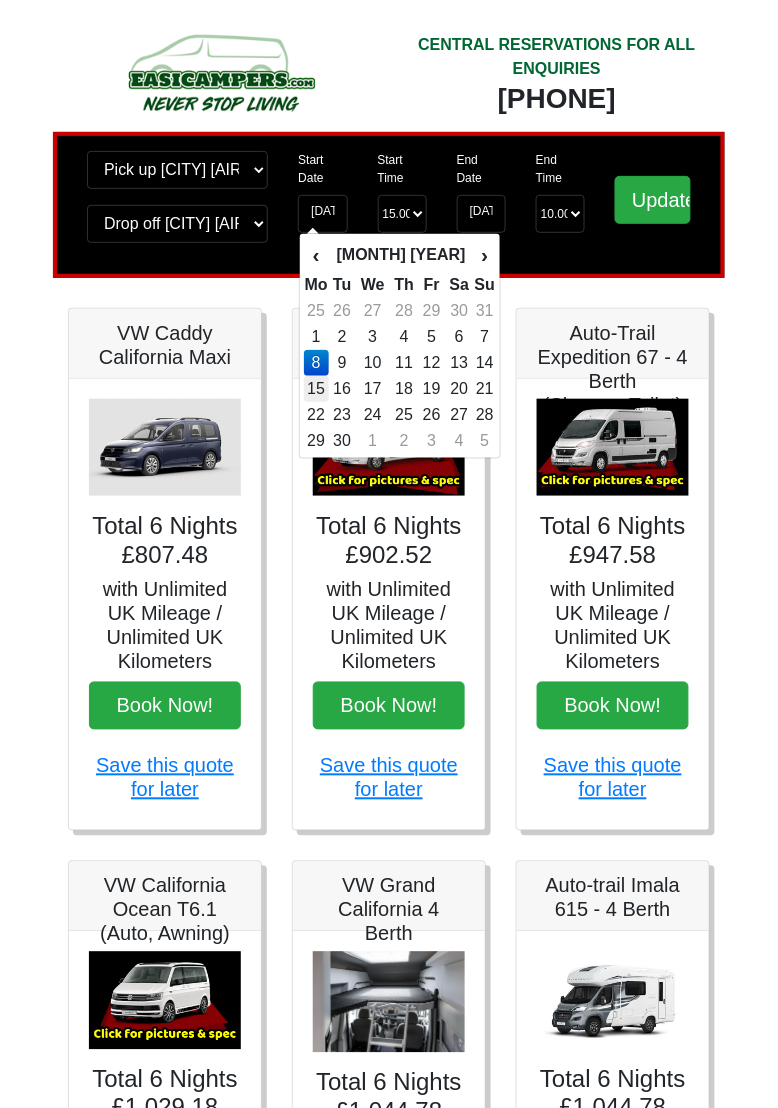 click on "15" at bounding box center (316, 389) 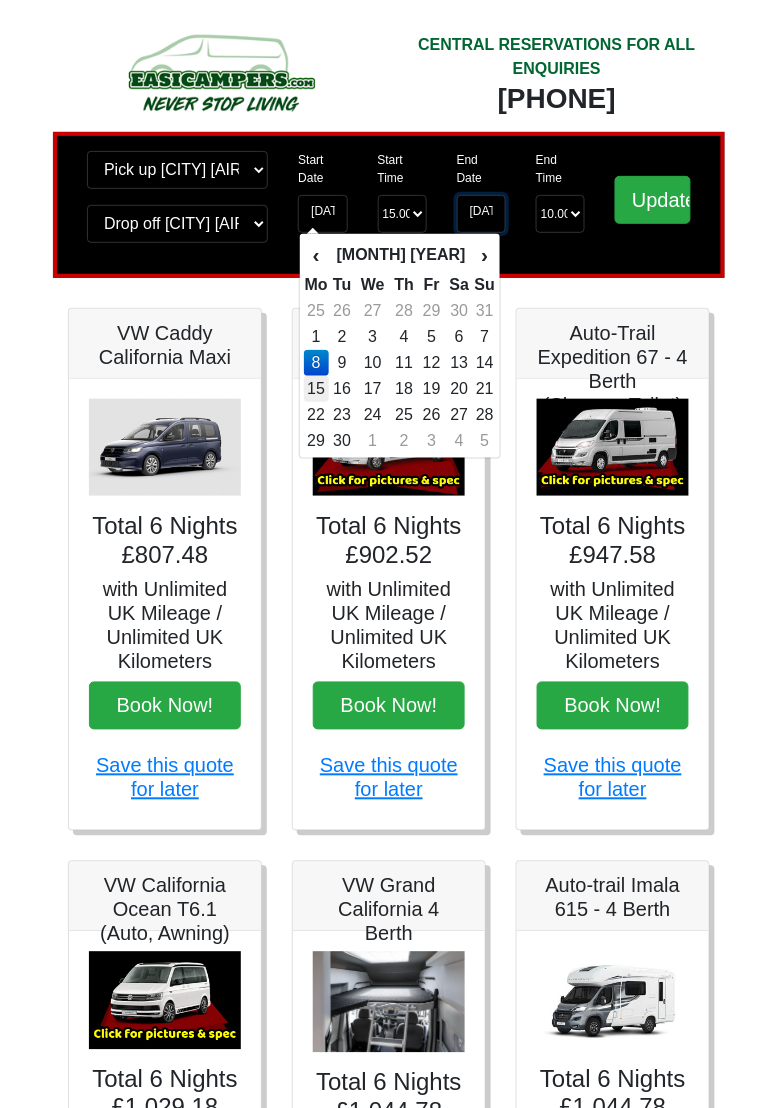 type on "[DATE]" 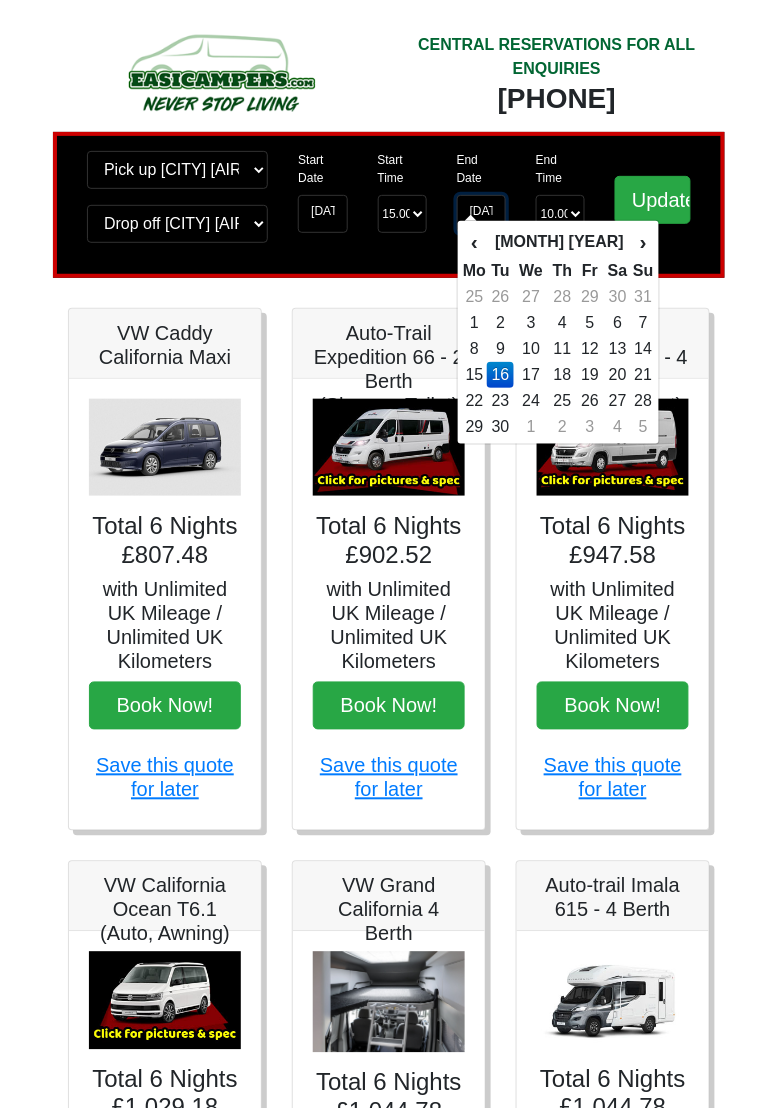 scroll, scrollTop: 0, scrollLeft: 36, axis: horizontal 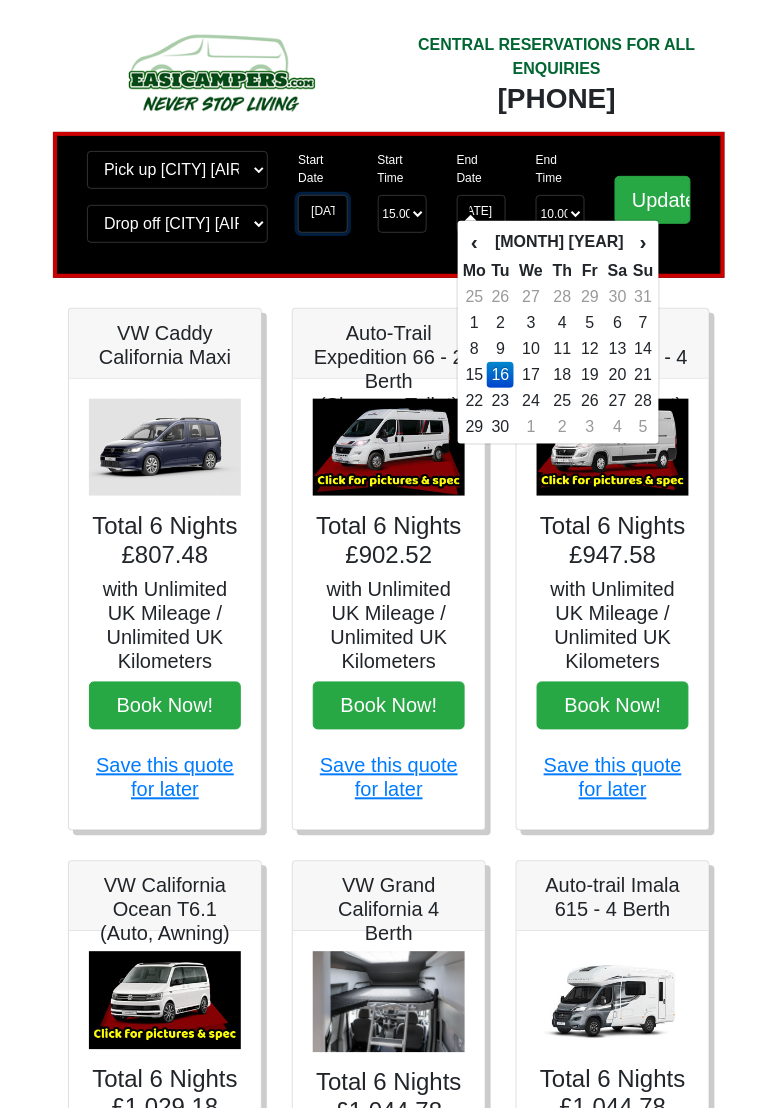 click on "[DATE]" at bounding box center [322, 214] 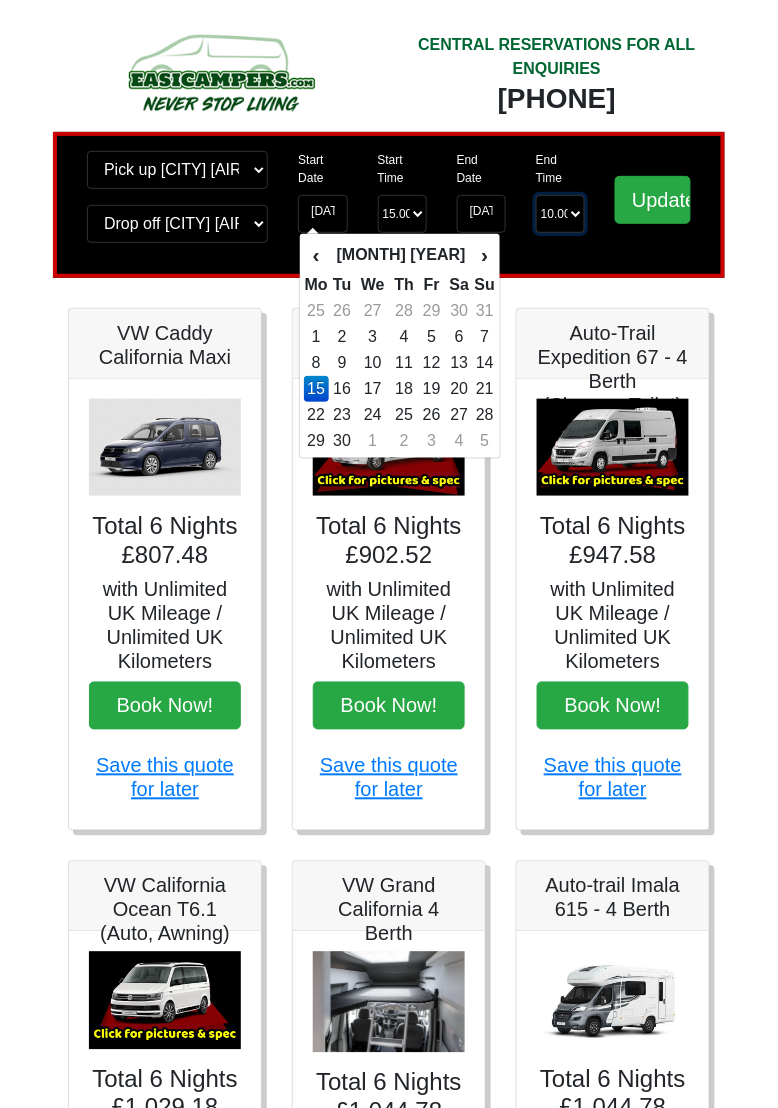click on "End Time
10.00
--------
08.00 am
09.00 am
10.00 am
11.00 am (Sunday Only)" at bounding box center [560, 214] 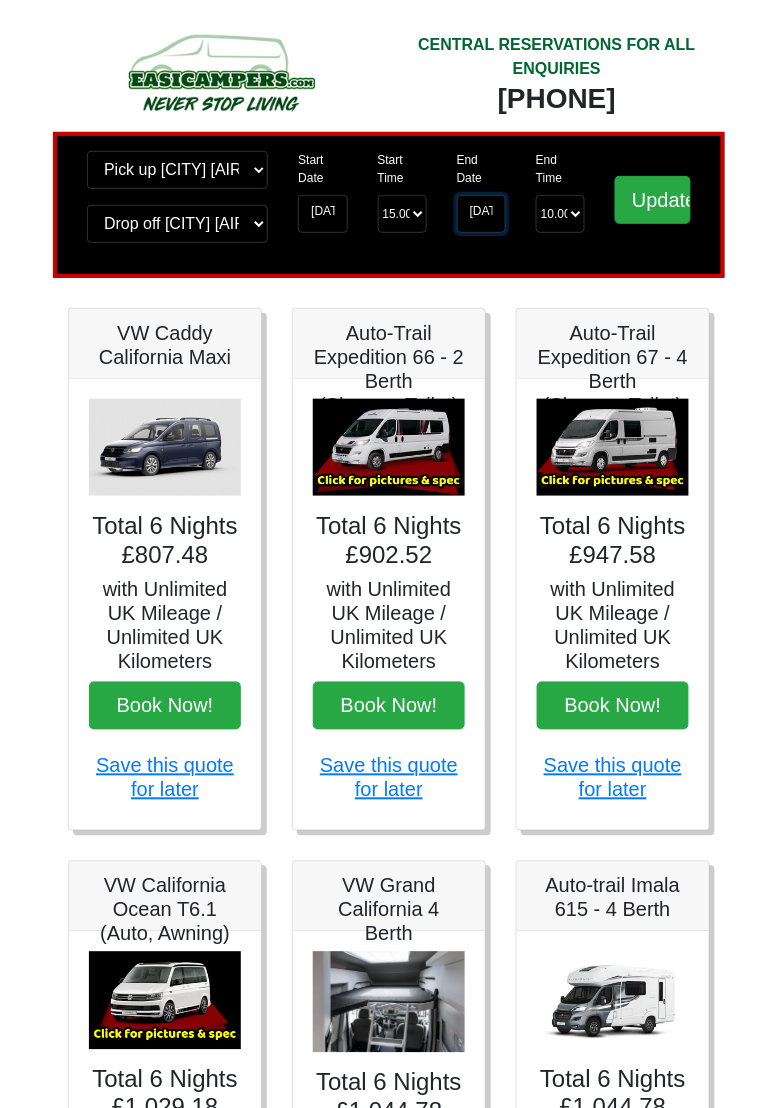click on "[DATE]" at bounding box center (481, 214) 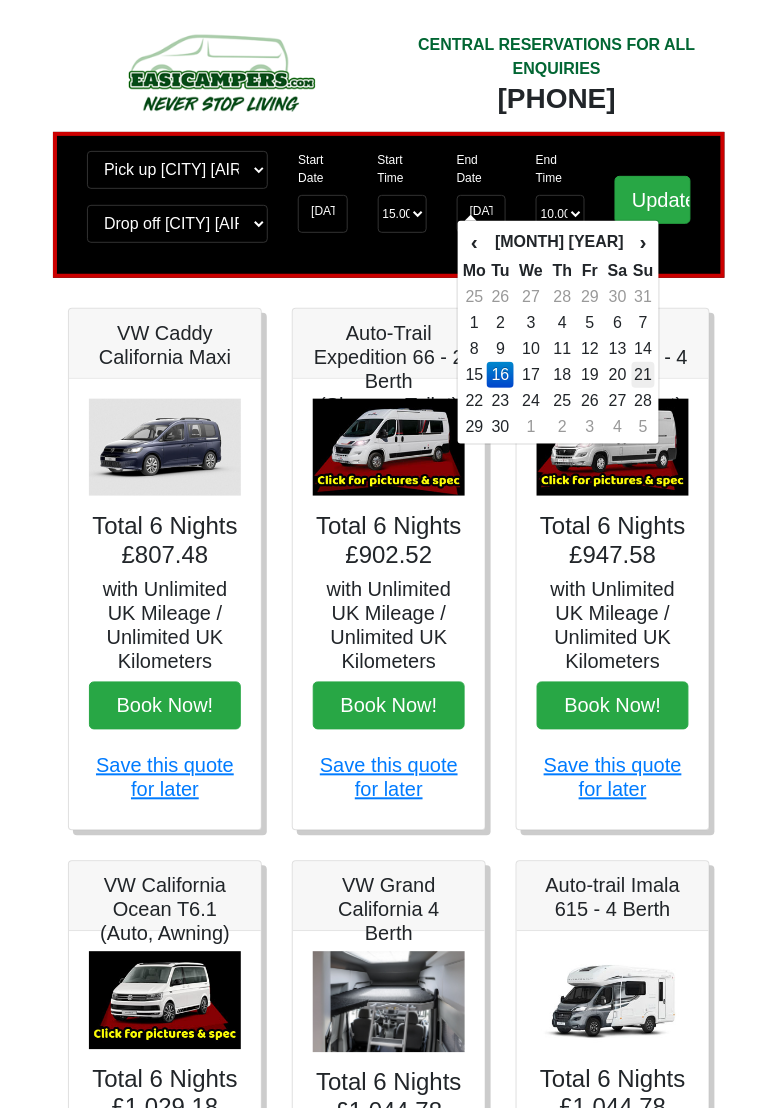 click on "21" at bounding box center (643, 375) 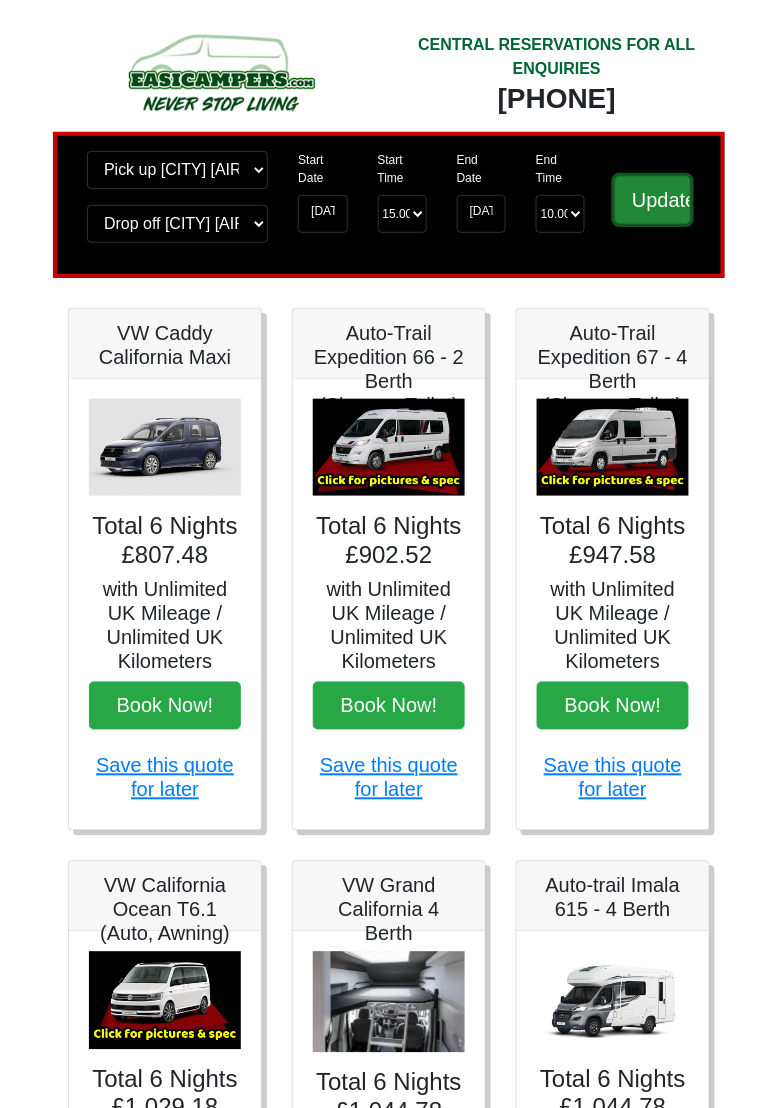 click on "Update" at bounding box center [653, 200] 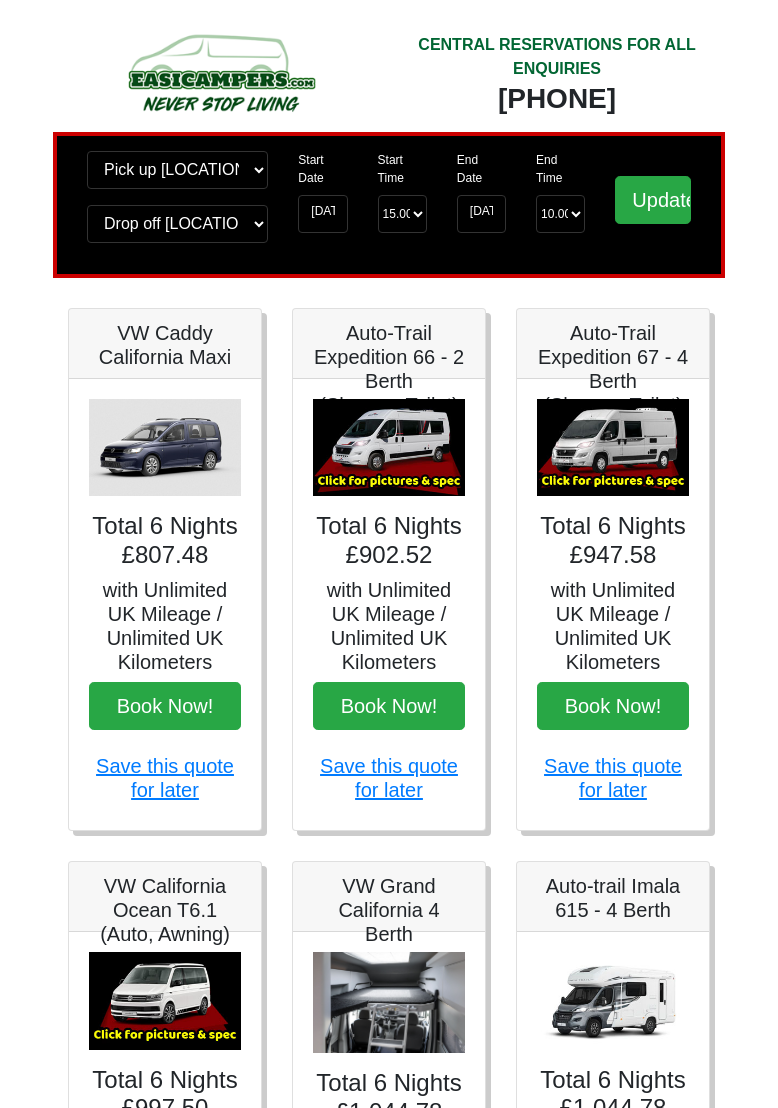 scroll, scrollTop: 0, scrollLeft: 0, axis: both 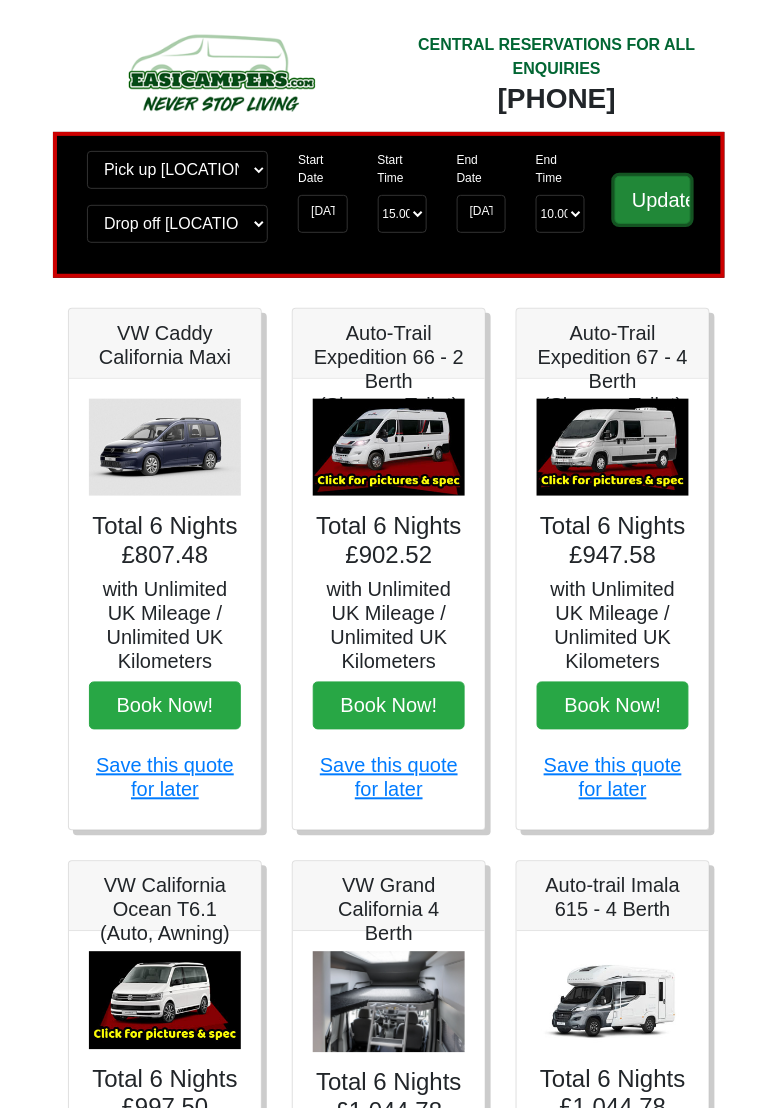 click on "Update" at bounding box center (653, 200) 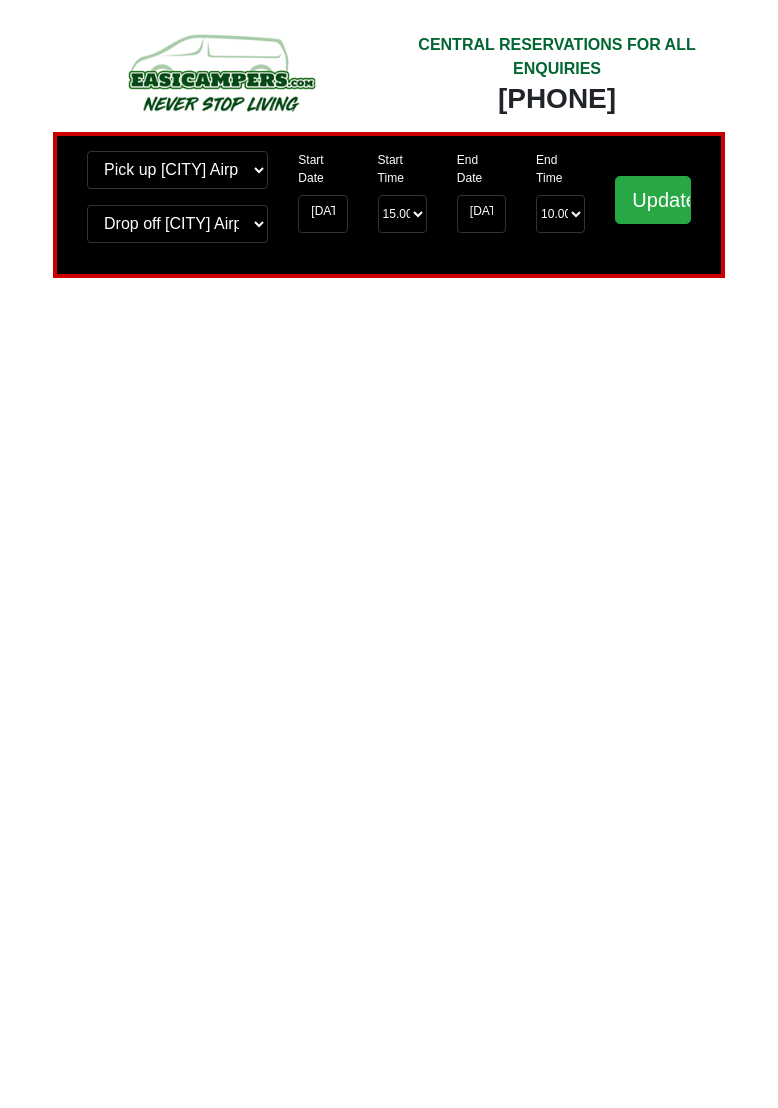 scroll, scrollTop: 0, scrollLeft: 0, axis: both 